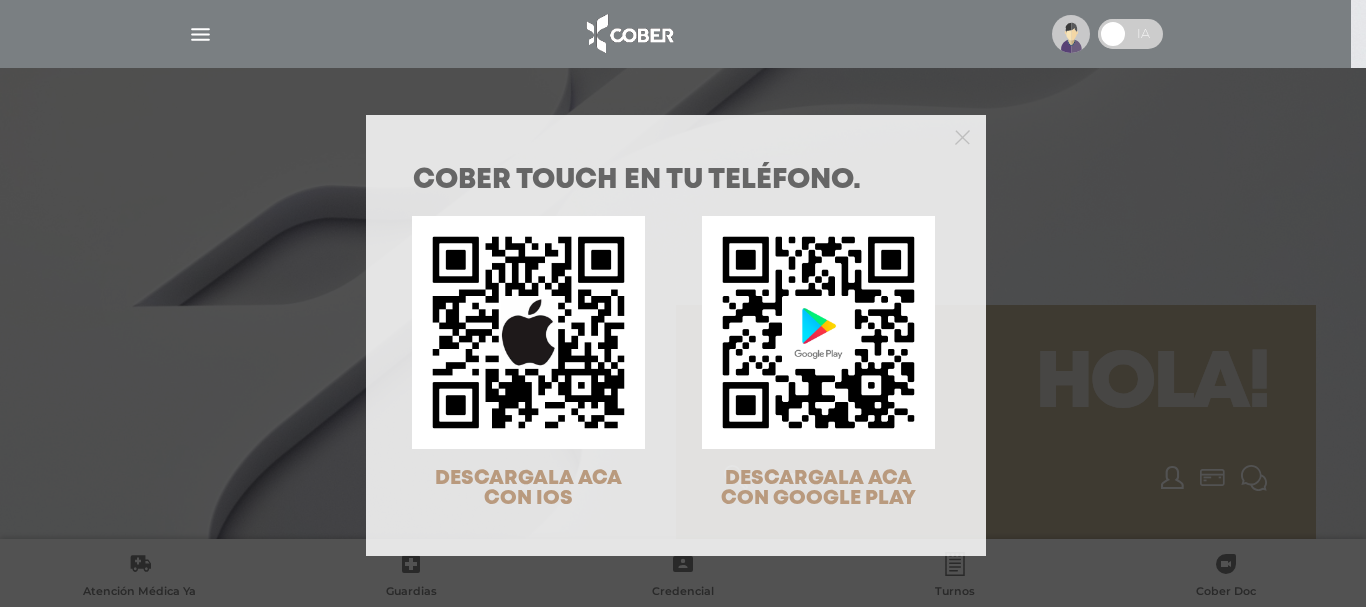 scroll, scrollTop: 0, scrollLeft: 0, axis: both 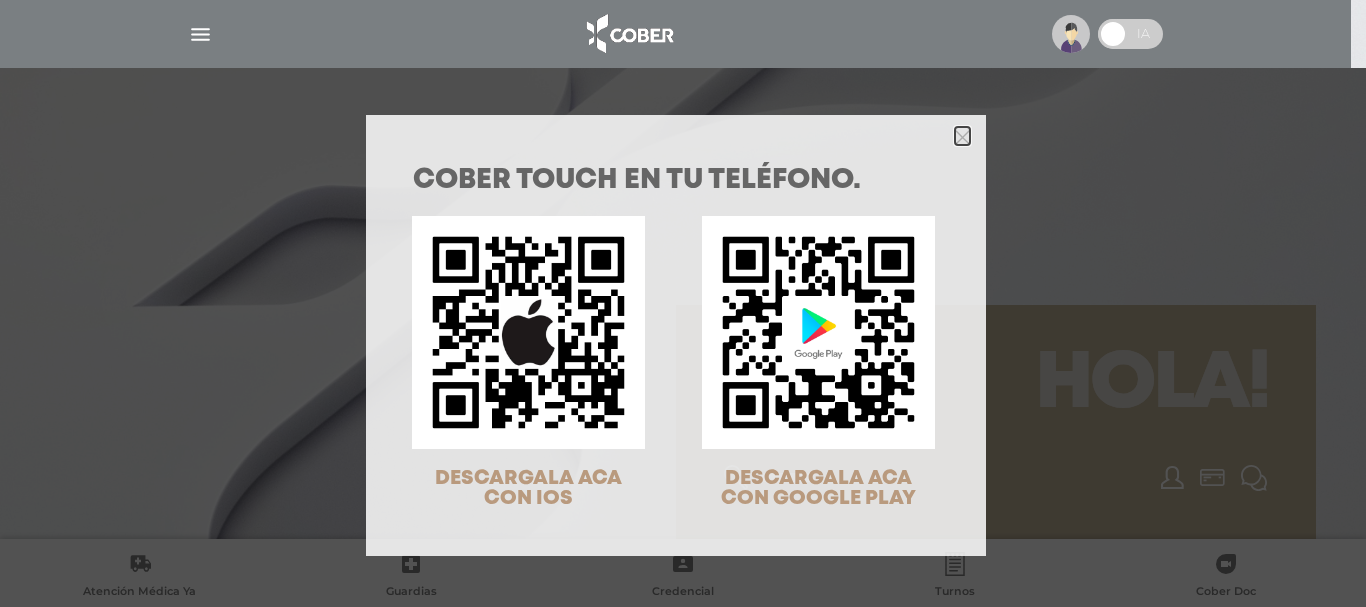 click at bounding box center (962, 137) 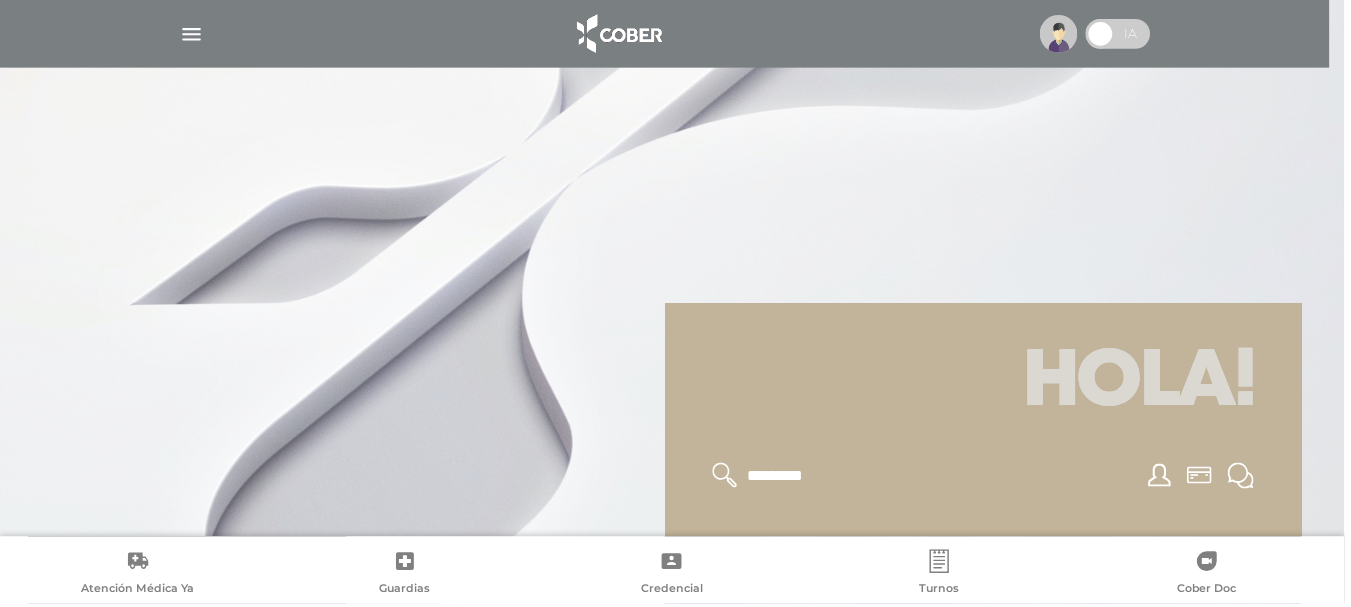 click at bounding box center [1064, 34] 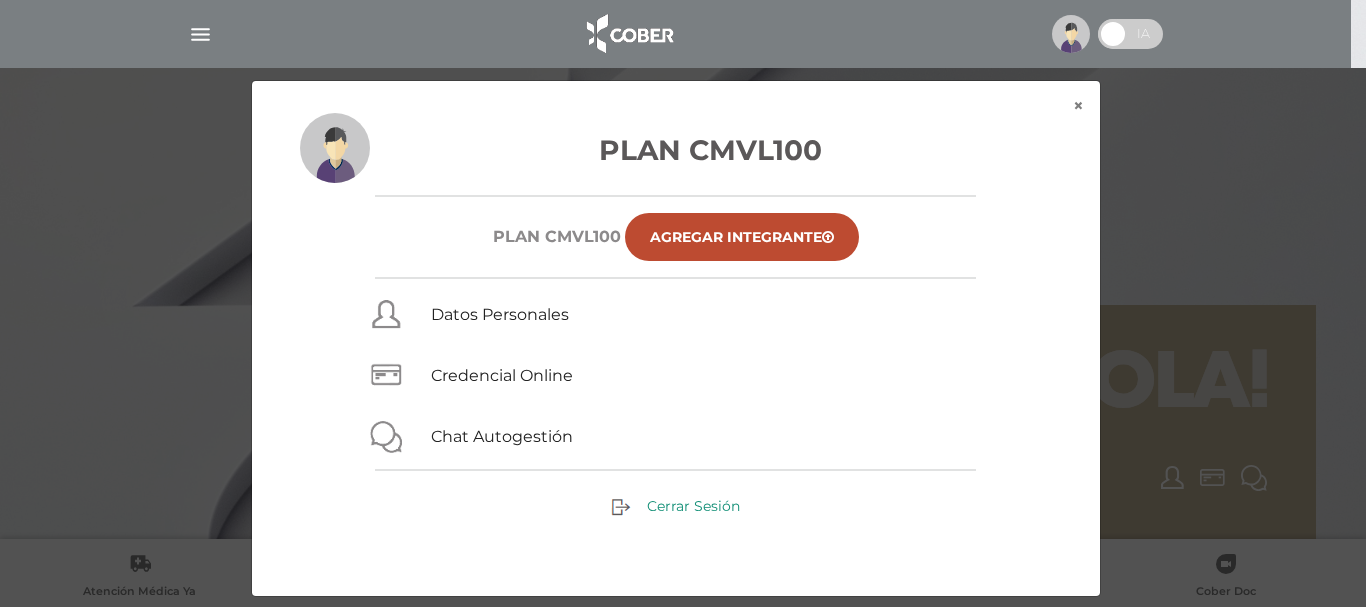 click on "Cerrar Sesión" at bounding box center (693, 506) 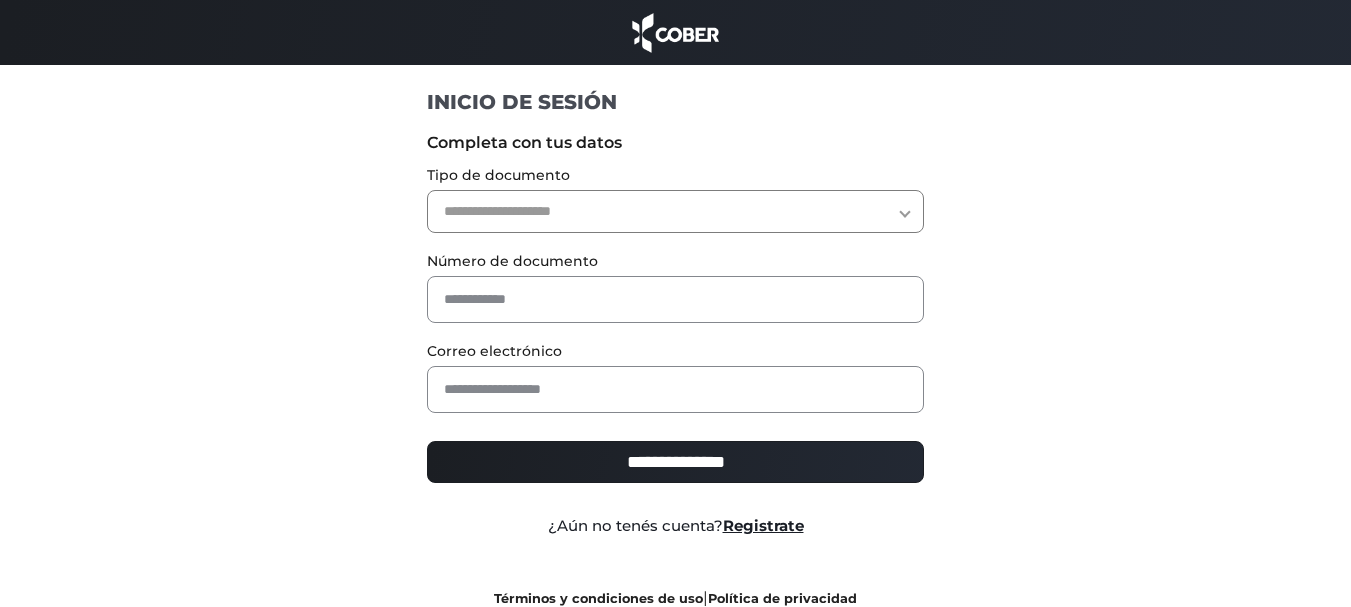 click on "**********" at bounding box center [675, 211] 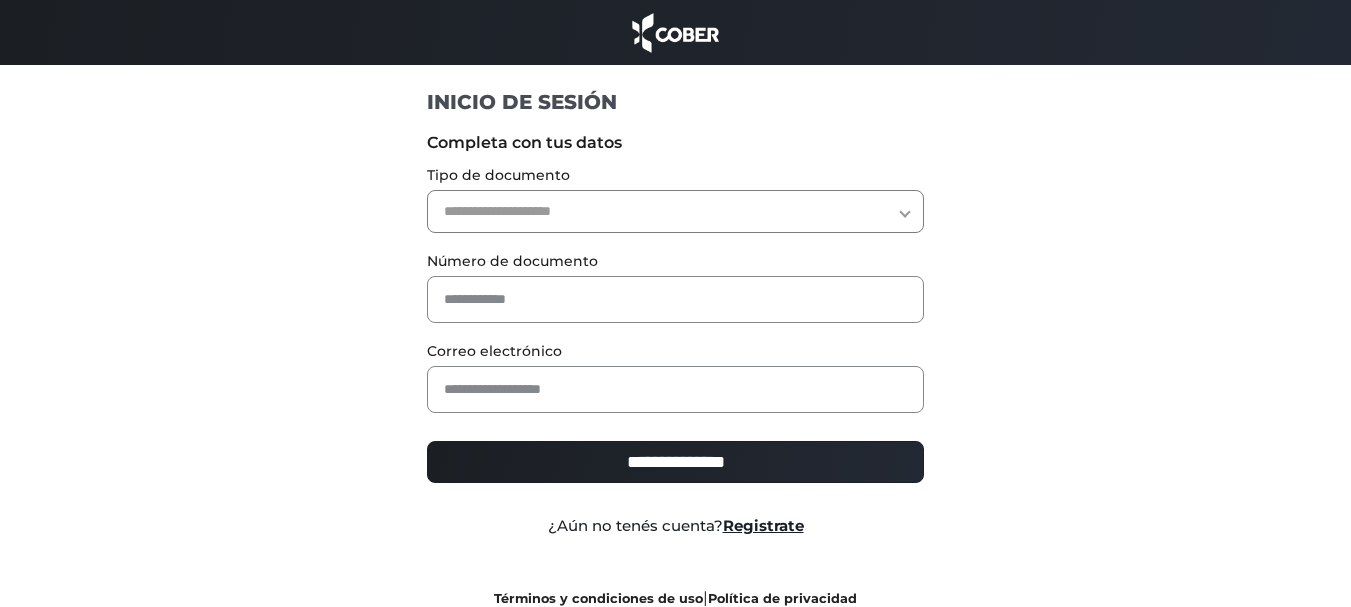 select on "***" 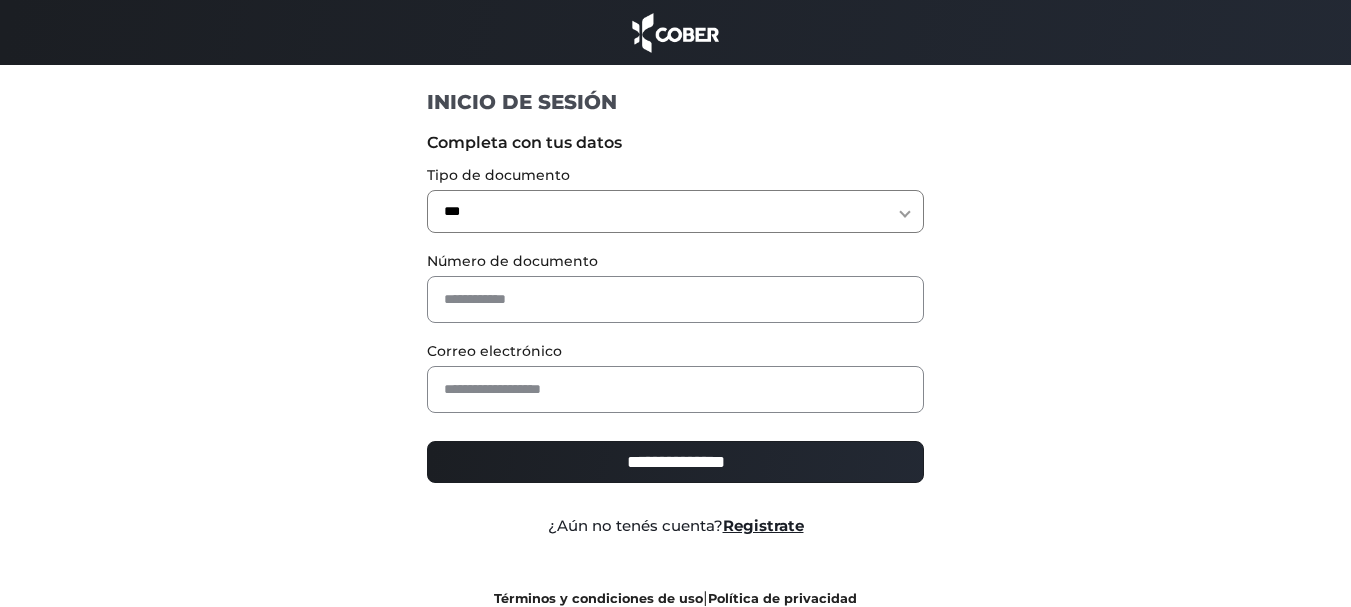 click on "**********" at bounding box center [675, 211] 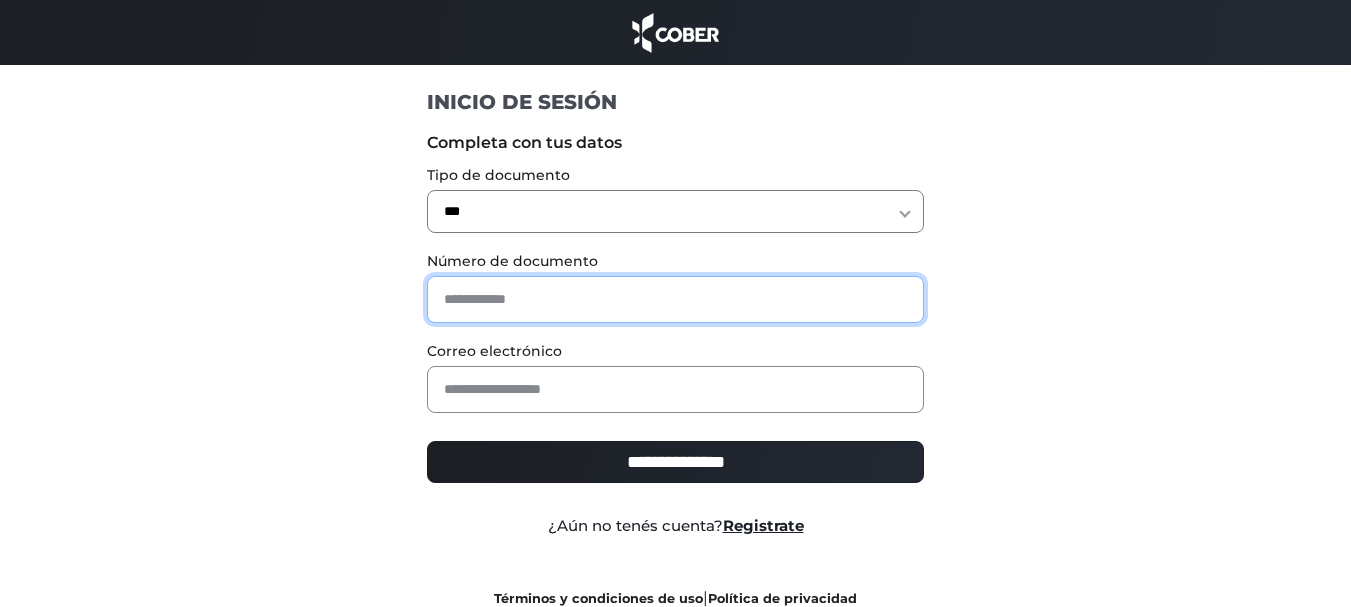 click at bounding box center [675, 299] 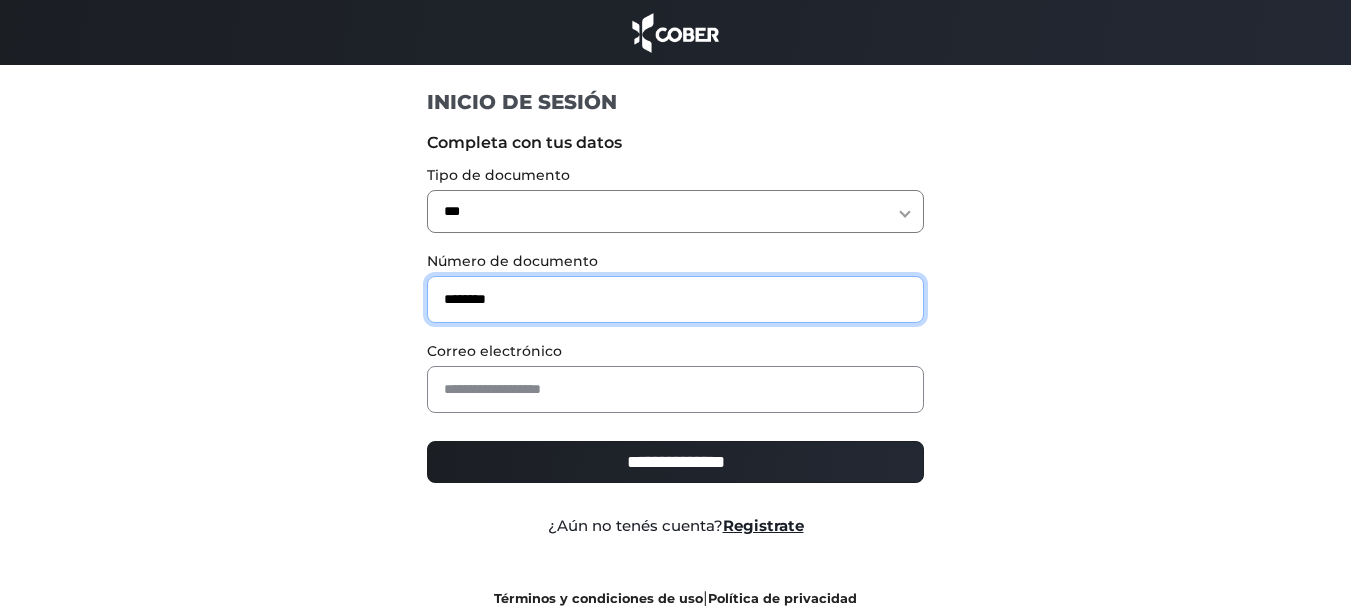 type on "********" 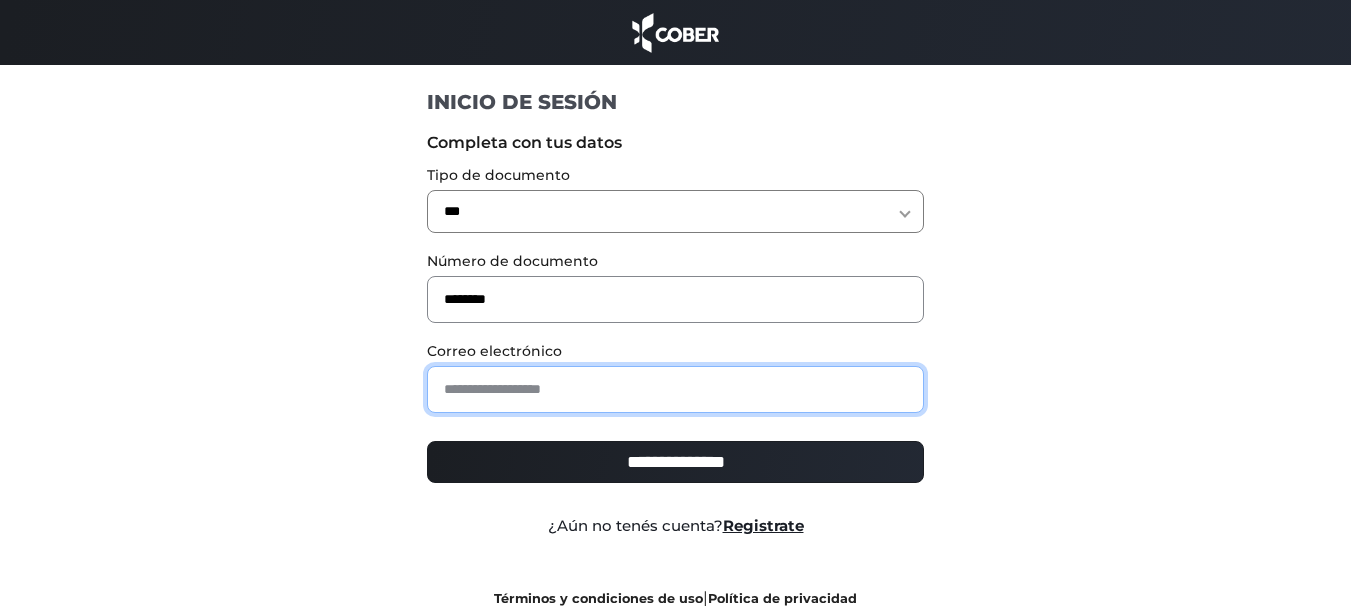 click at bounding box center (675, 389) 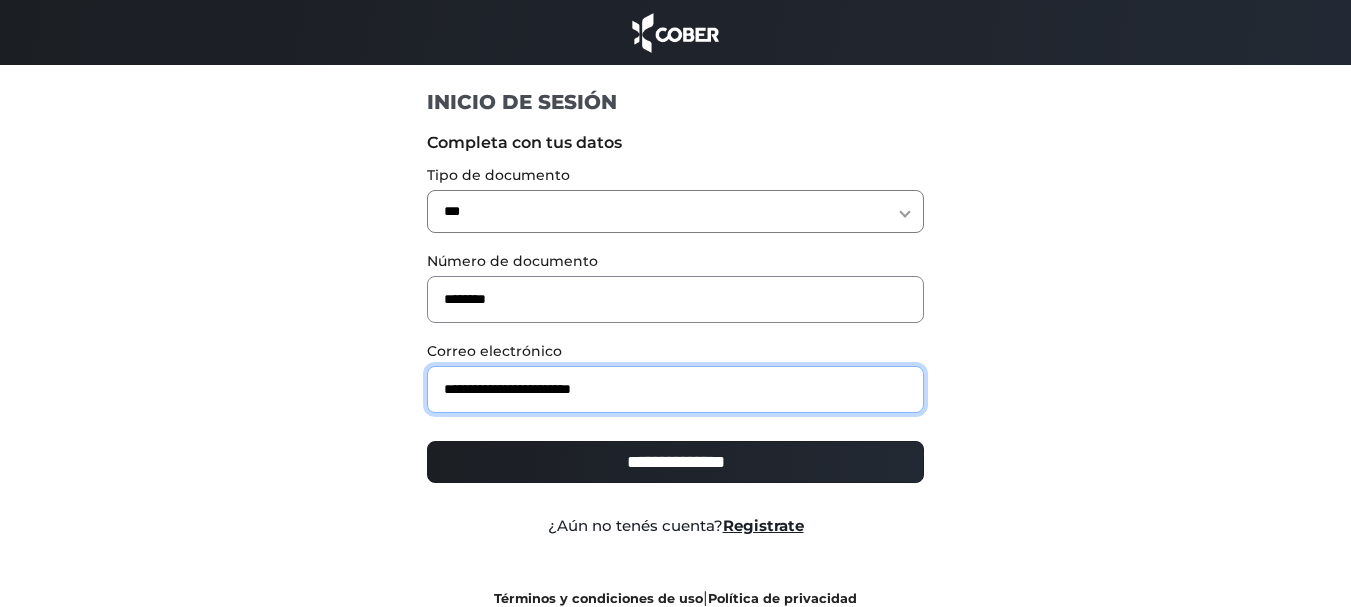 type on "**********" 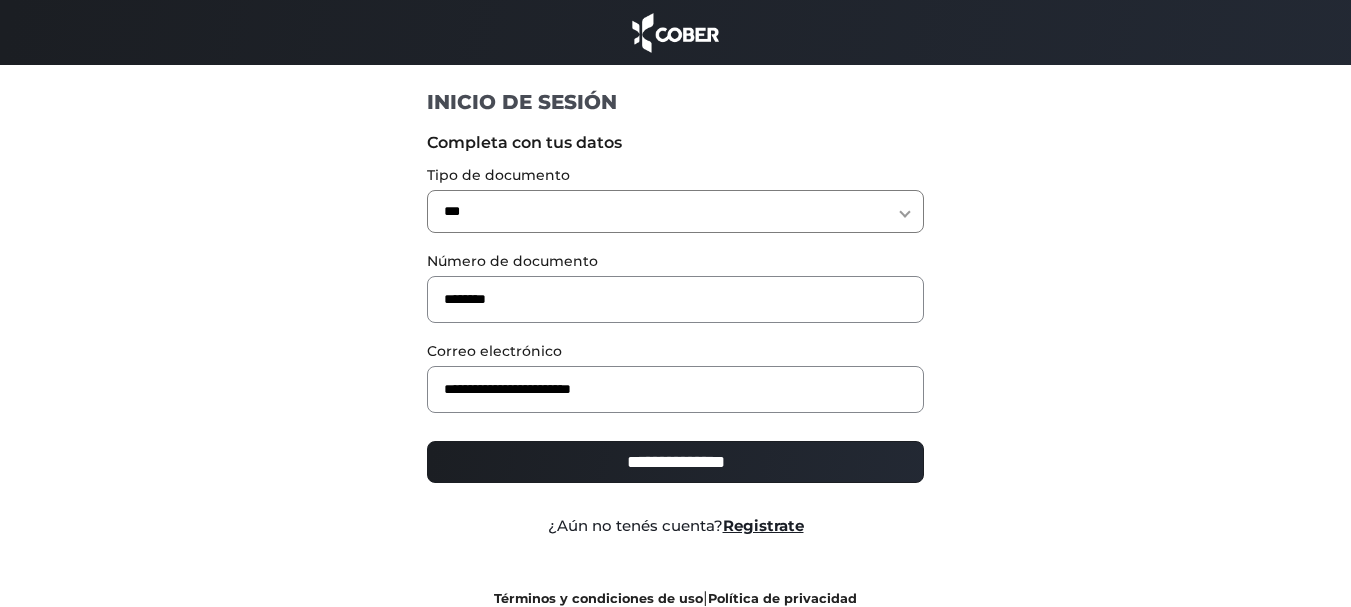 click on "**********" at bounding box center (675, 462) 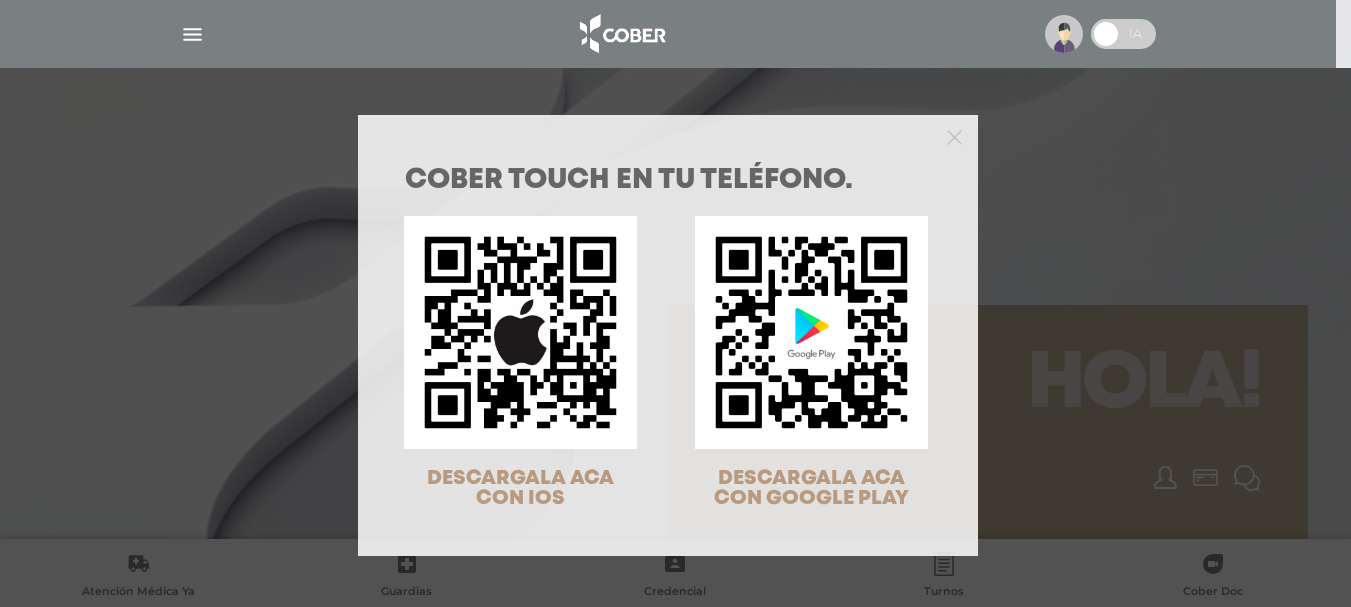 scroll, scrollTop: 0, scrollLeft: 0, axis: both 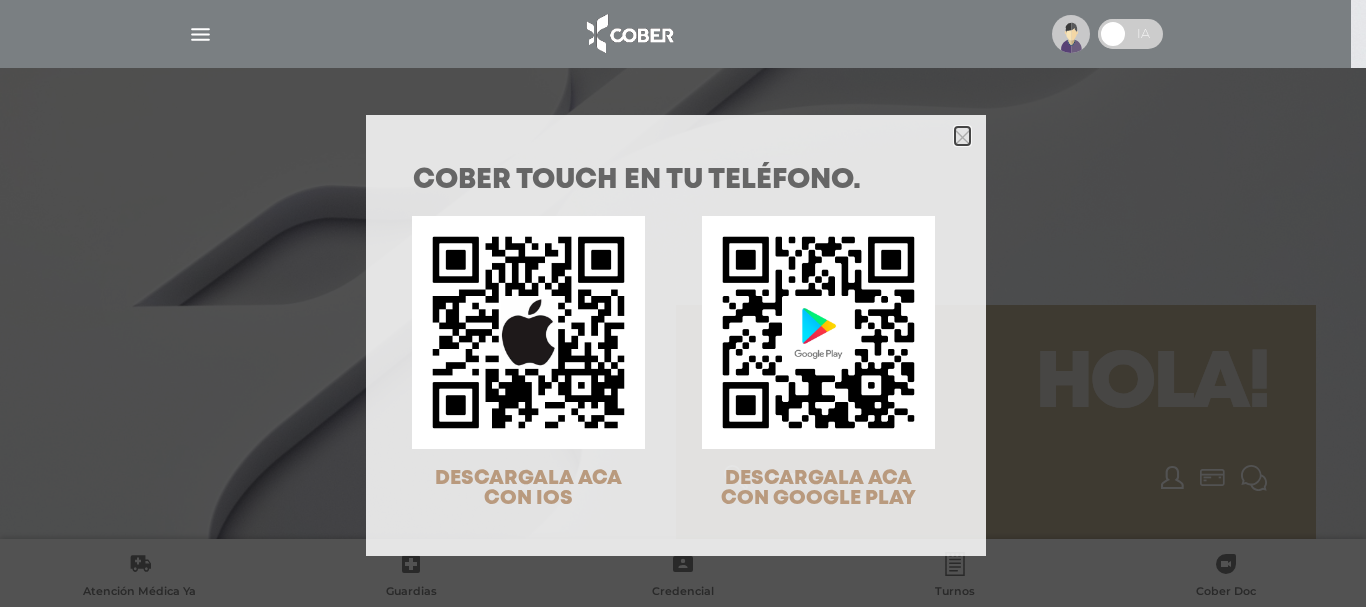 click at bounding box center [962, 137] 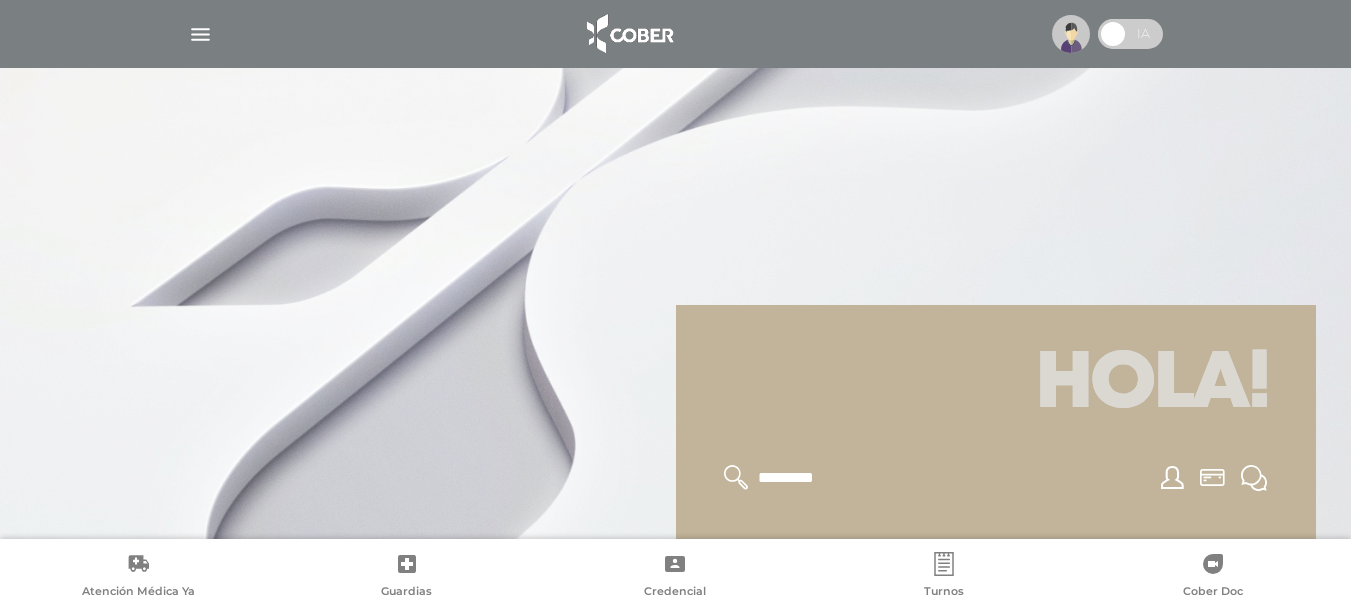 click at bounding box center [675, 303] 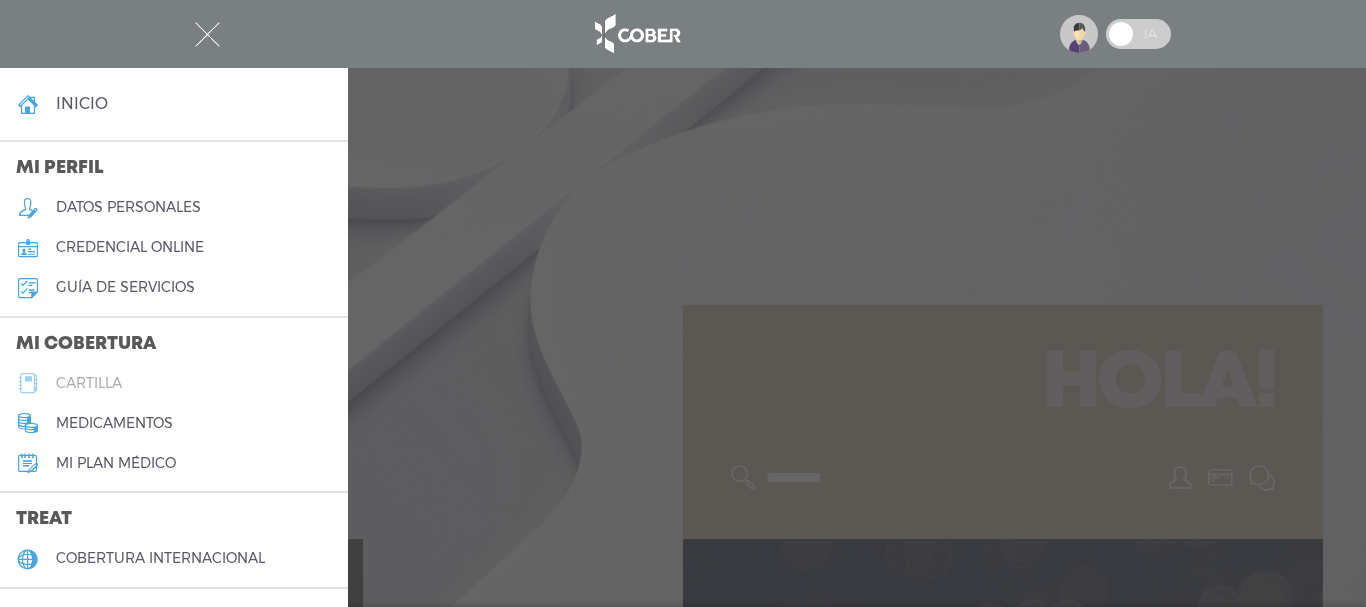 click on "cartilla" at bounding box center [89, 383] 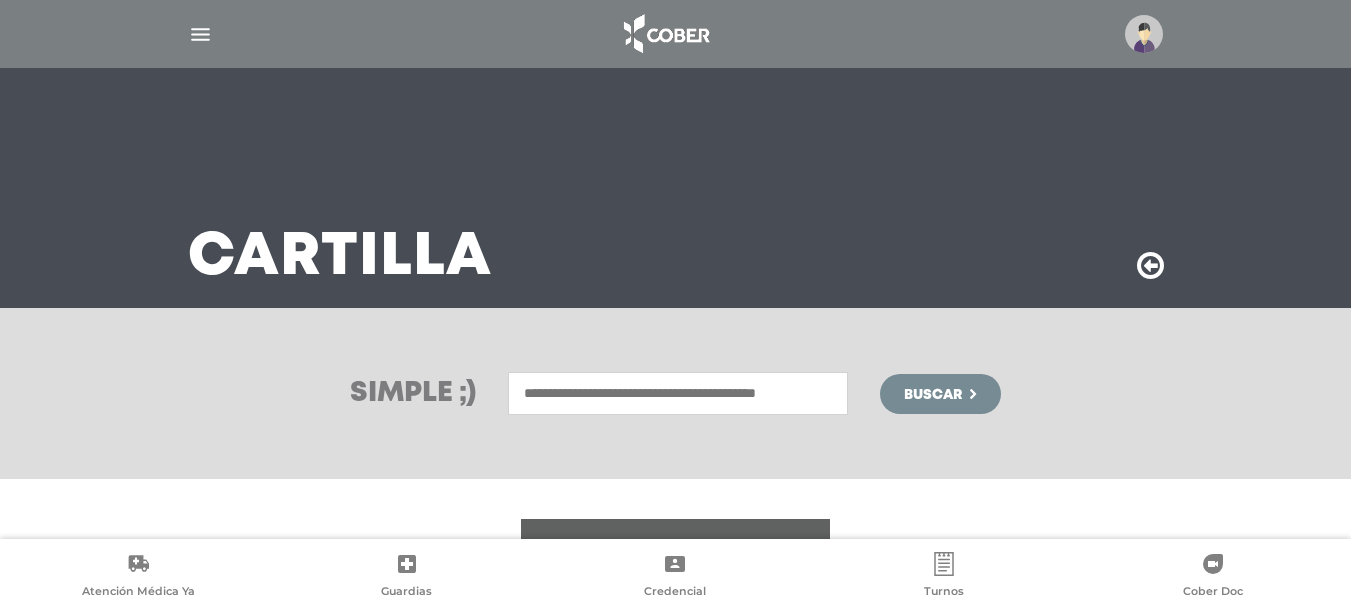 scroll, scrollTop: 0, scrollLeft: 0, axis: both 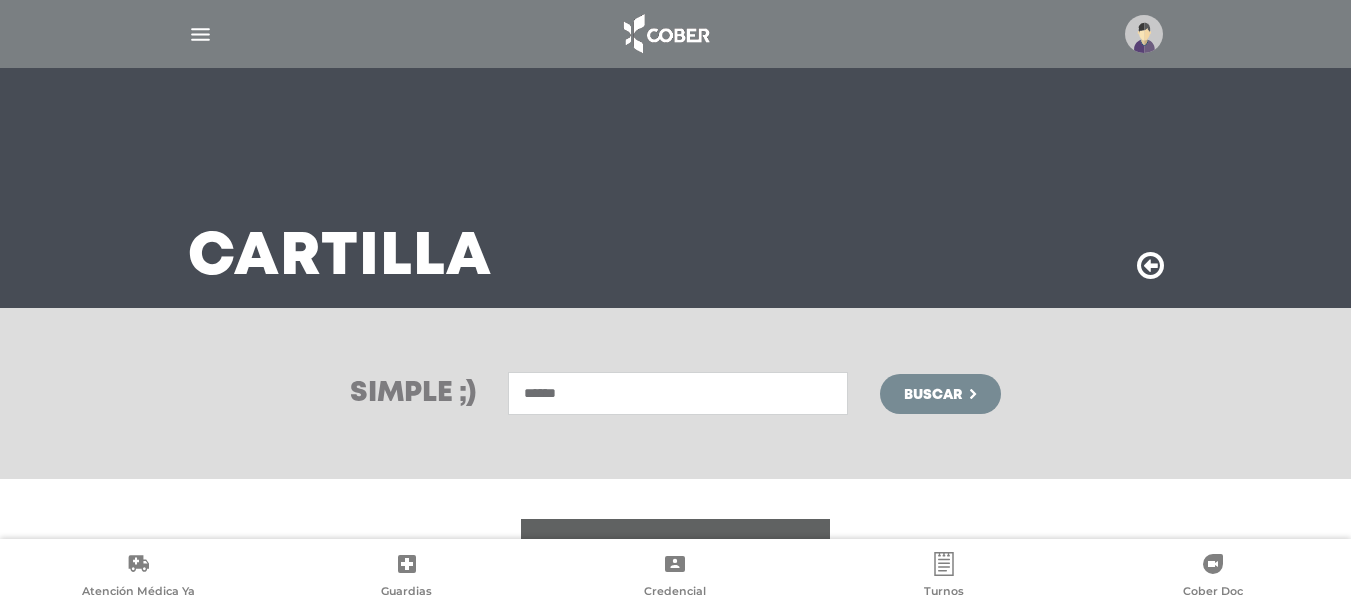 type on "******" 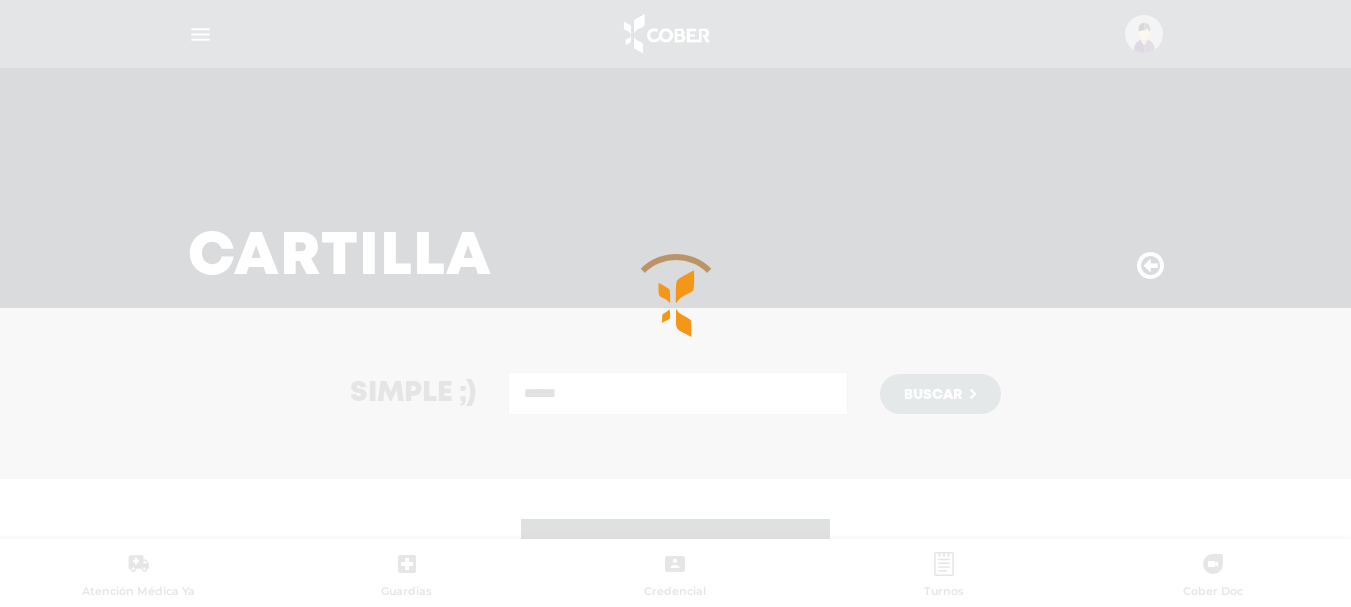 scroll, scrollTop: 106, scrollLeft: 0, axis: vertical 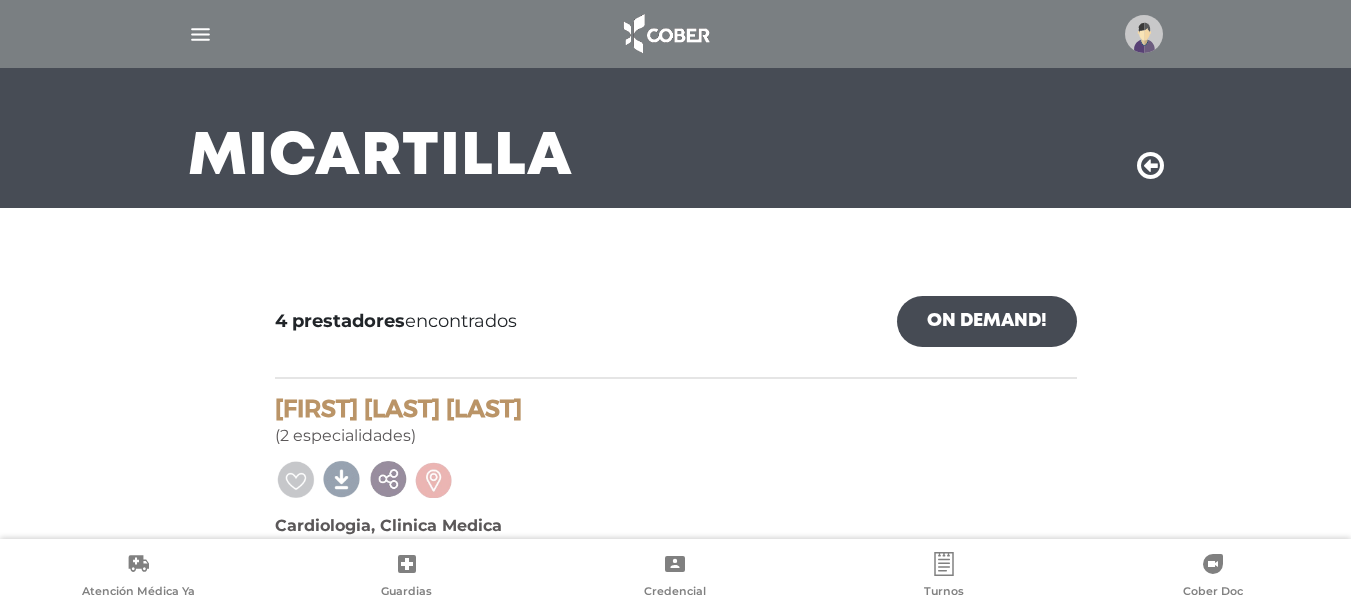click at bounding box center (1150, 166) 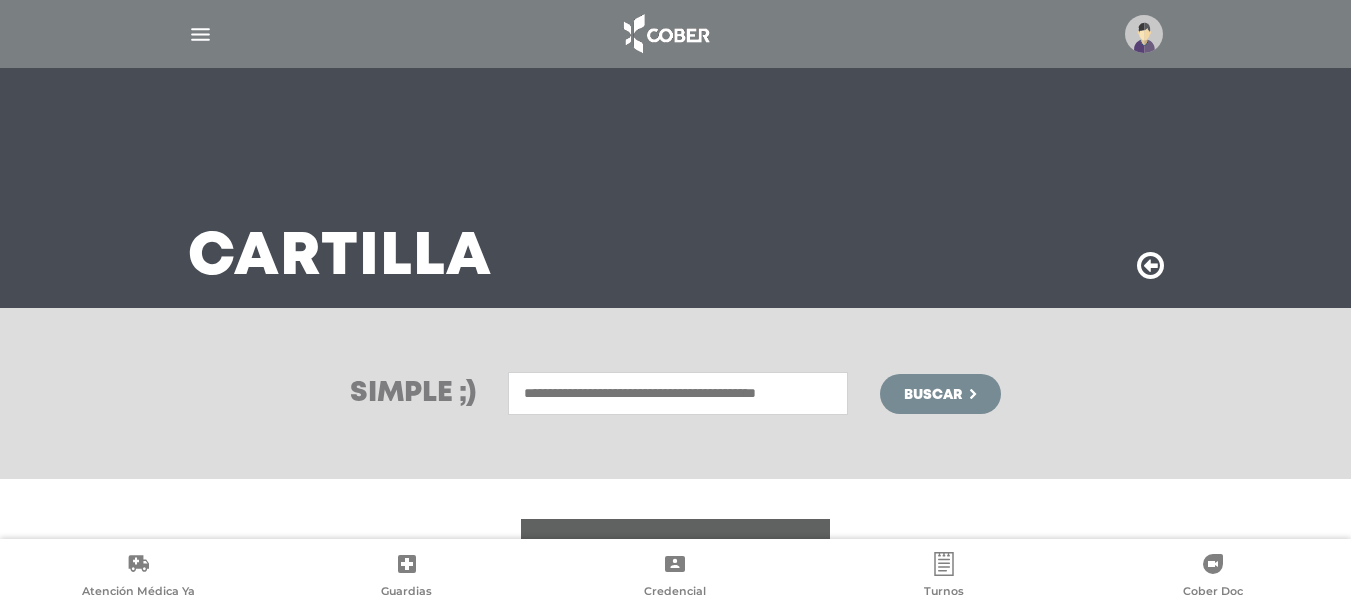 scroll, scrollTop: 0, scrollLeft: 0, axis: both 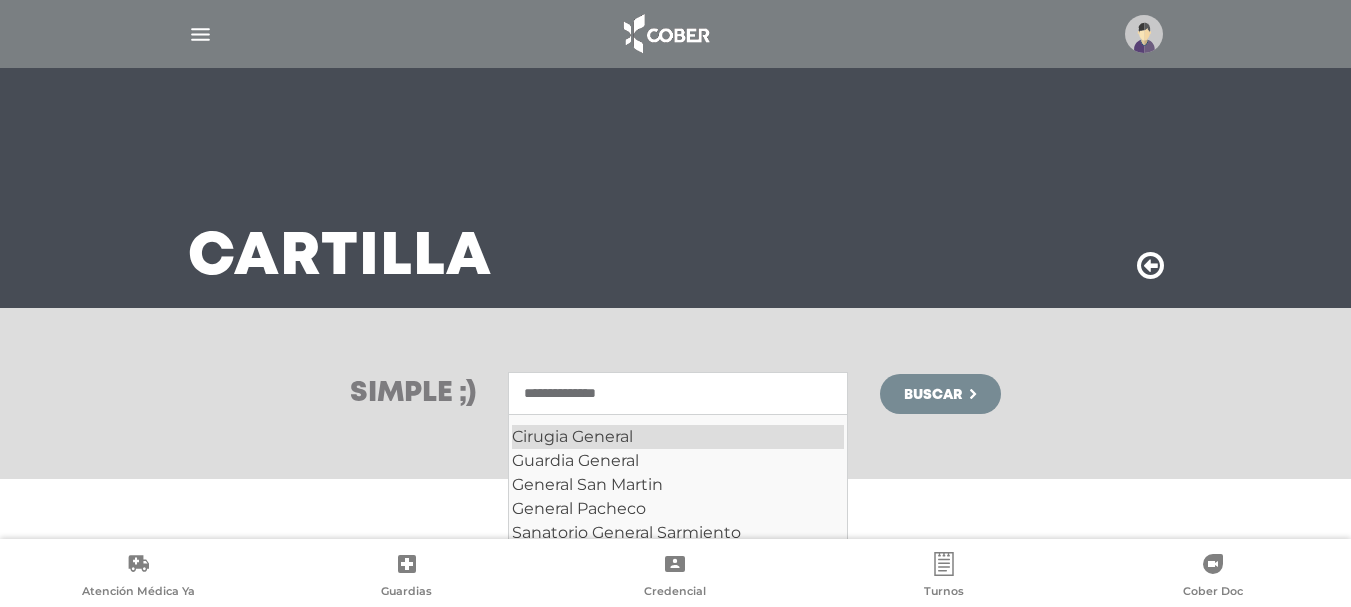 click on "Cirugia General" at bounding box center (678, 437) 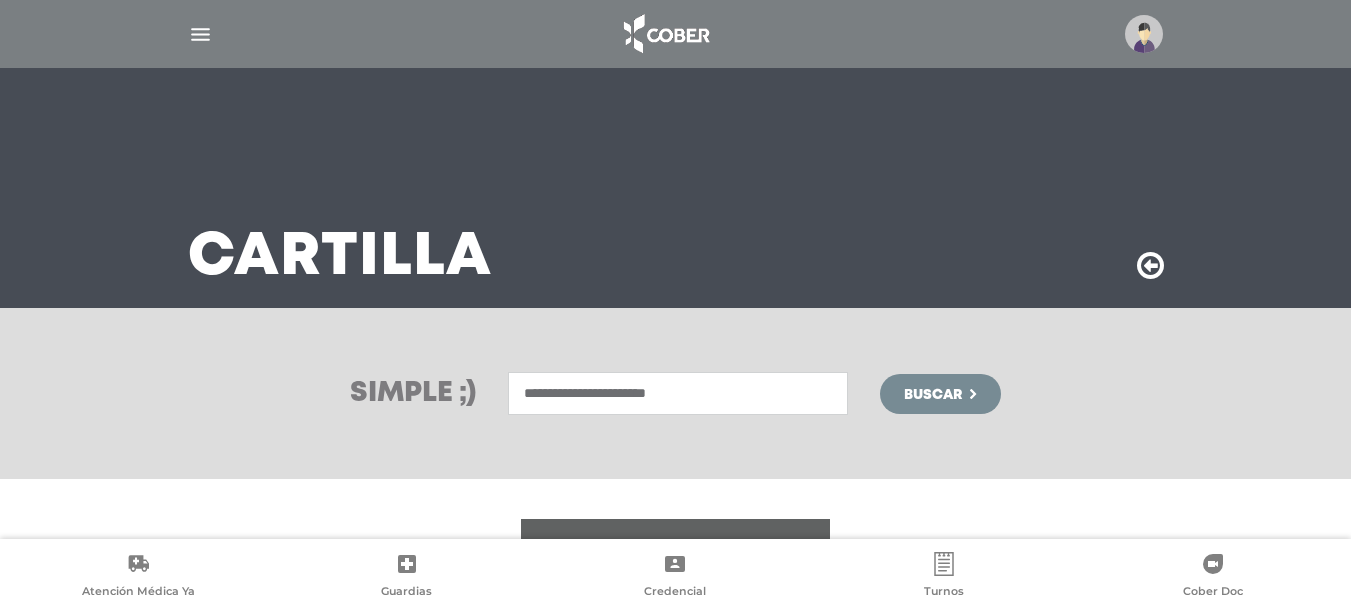 type on "**********" 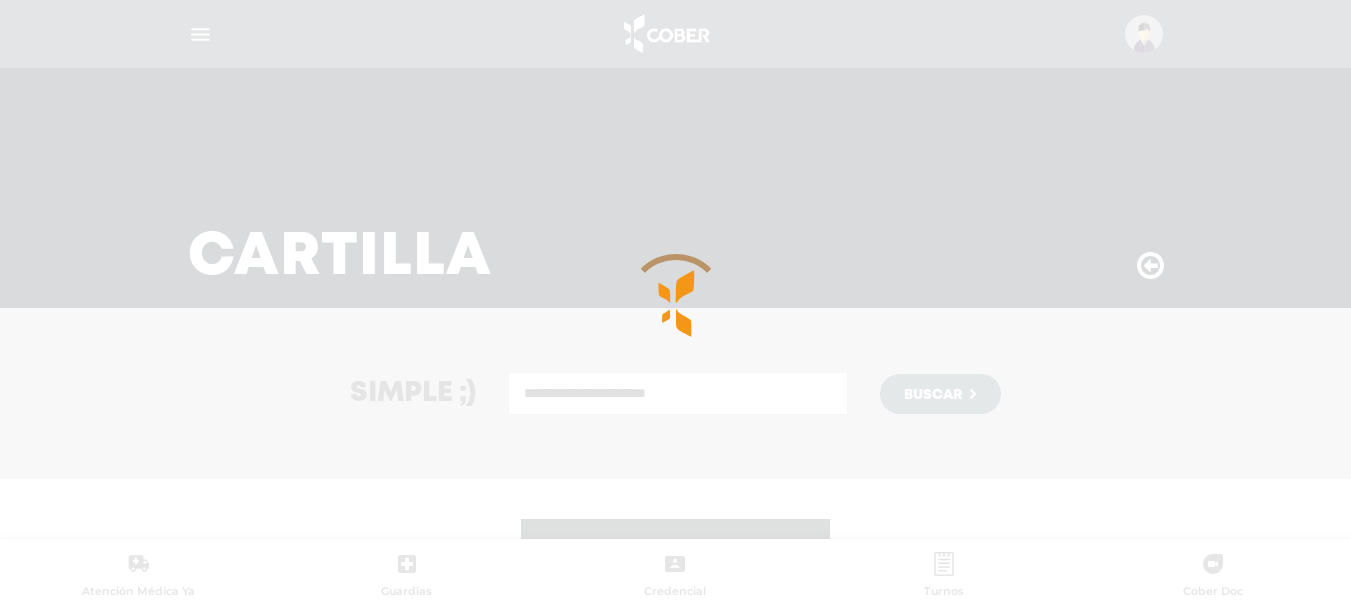scroll, scrollTop: 83, scrollLeft: 0, axis: vertical 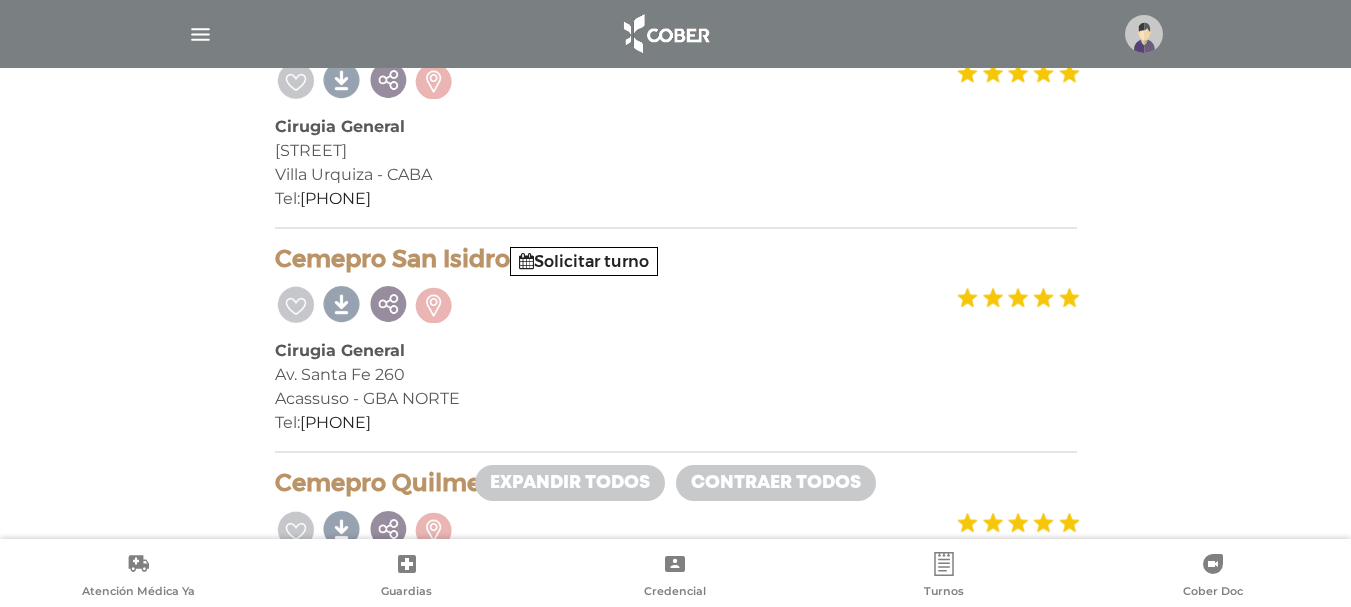 click on "[NUMBER] prestadores  encontrados
On Demand!
mostrar en mi área
Mostrar en mapa
Demasiados resultados. Refiná la búsqueda para cargar el mapa.
cargando mapa
[ORGANIZATION]
Cirugia General 											 [STREET] 											 [NEIGHBORHOOD] - CABA 											 Tel:  [PHONE]
Solicitar turno" at bounding box center [676, 1961] 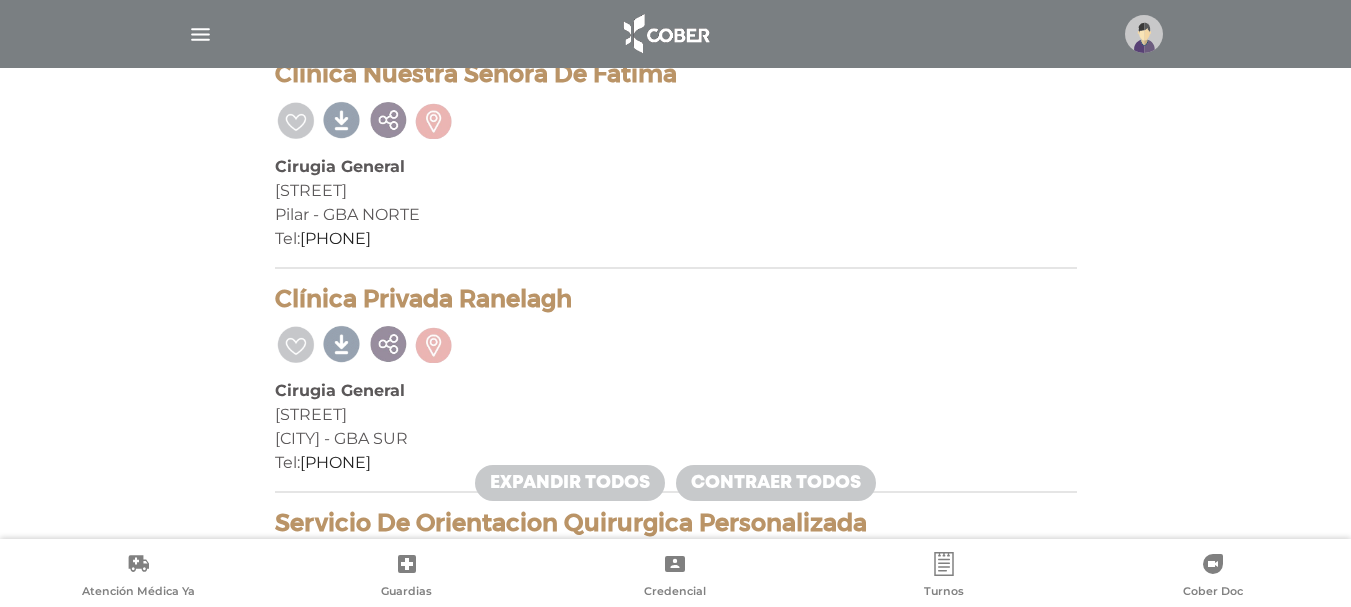 scroll, scrollTop: 1800, scrollLeft: 0, axis: vertical 